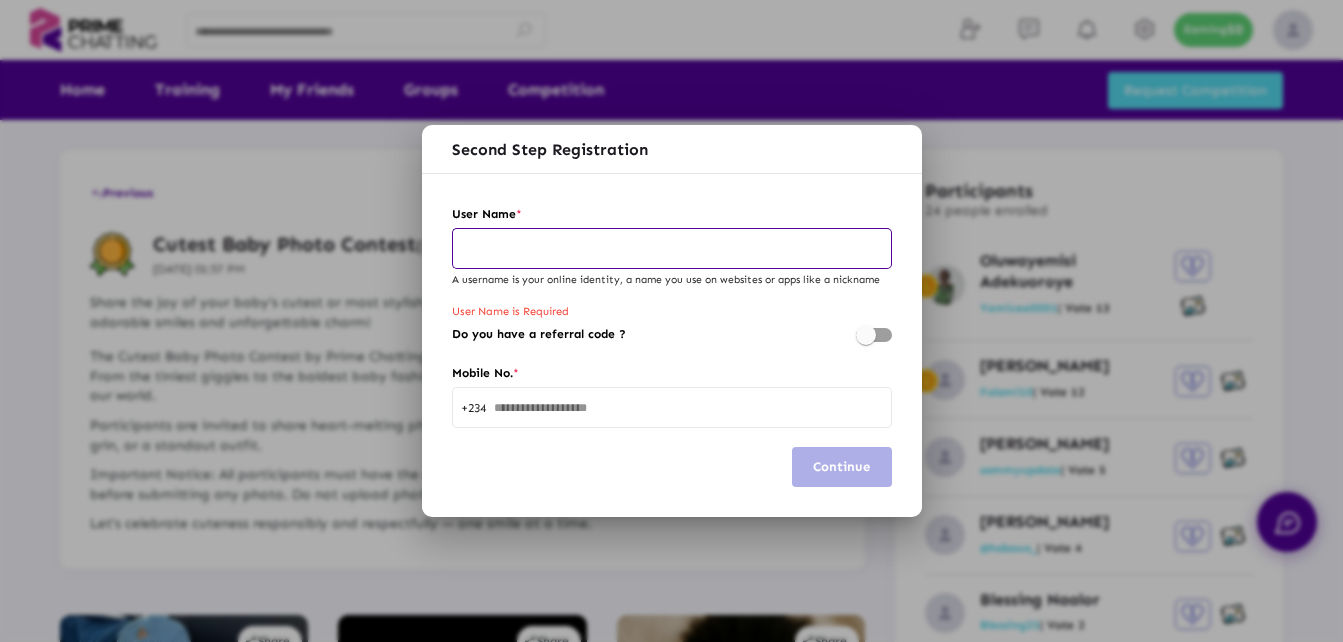scroll, scrollTop: 0, scrollLeft: 0, axis: both 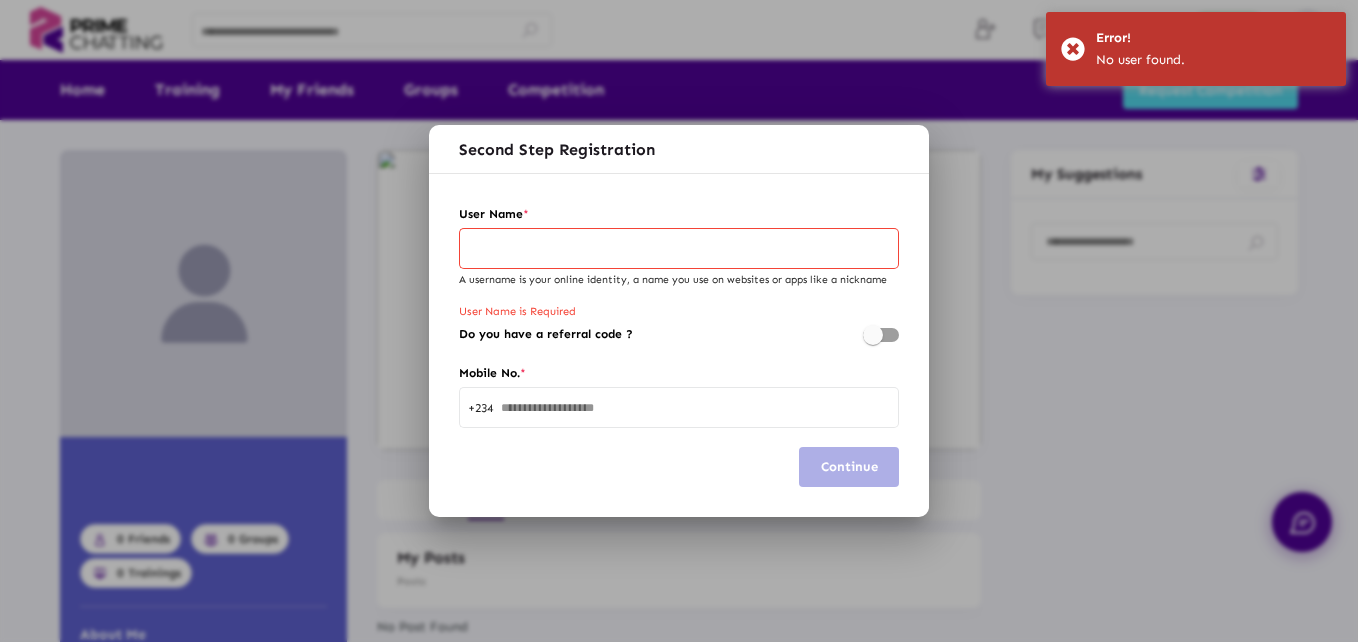 click at bounding box center [679, 321] 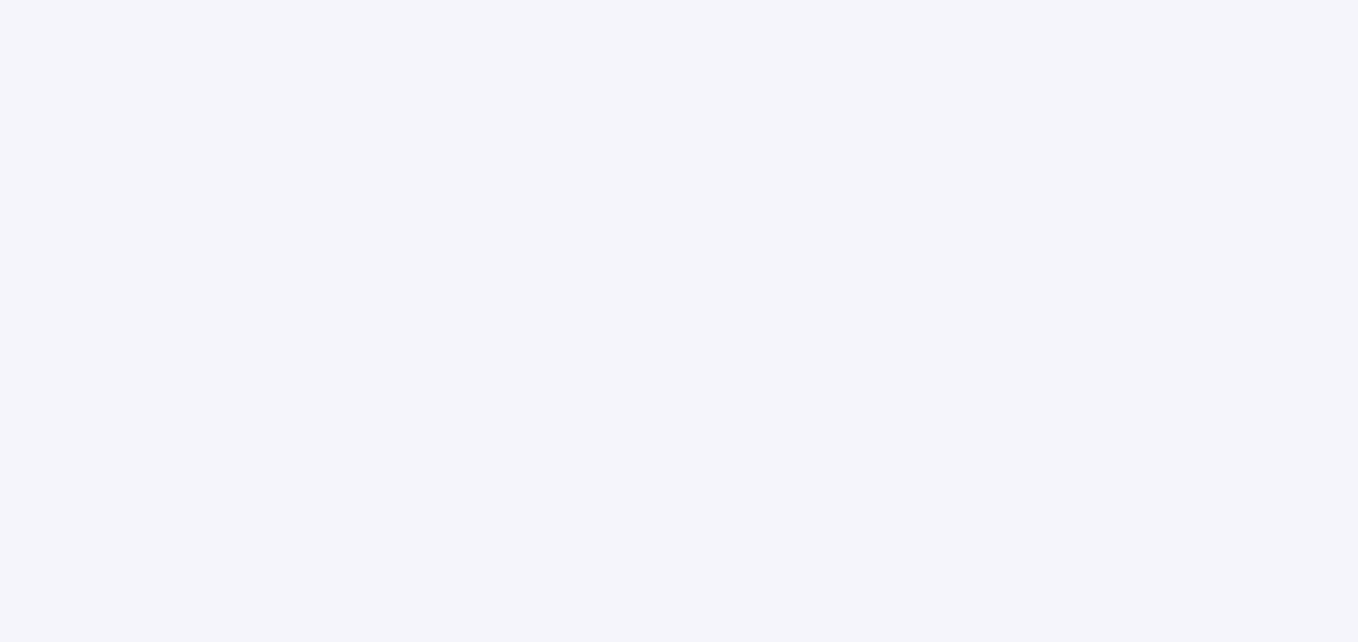 scroll, scrollTop: 0, scrollLeft: 0, axis: both 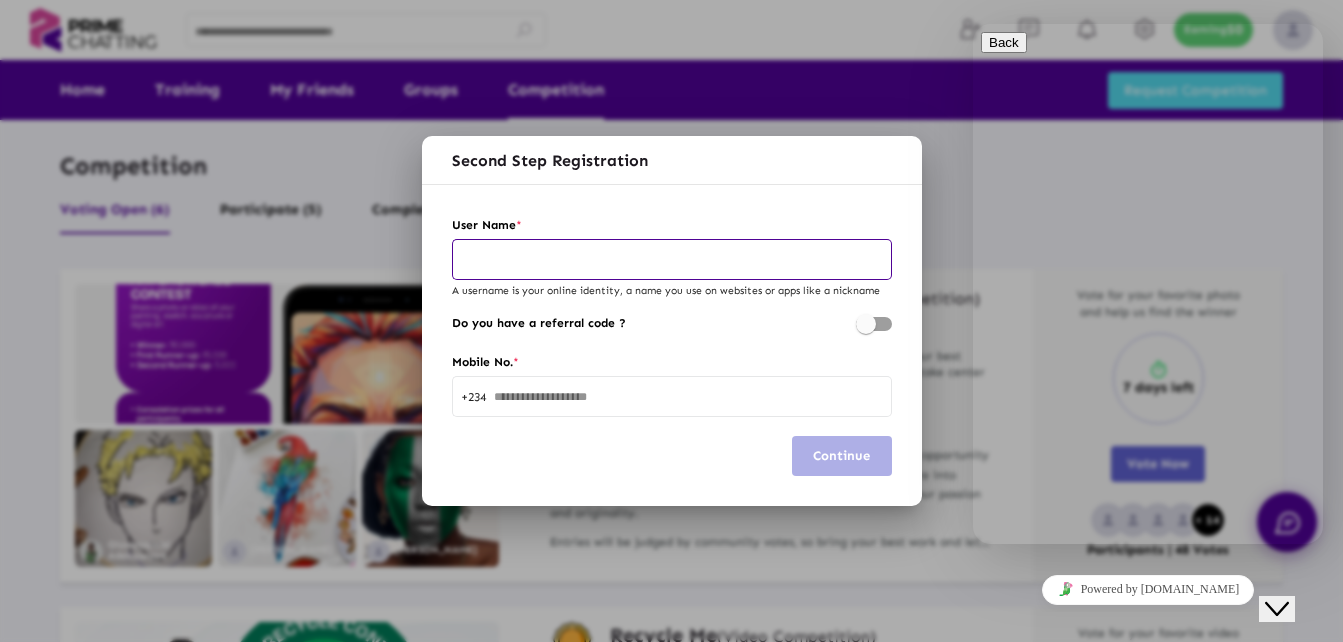 drag, startPoint x: 2547, startPoint y: 1129, endPoint x: 1289, endPoint y: 573, distance: 1375.3909 